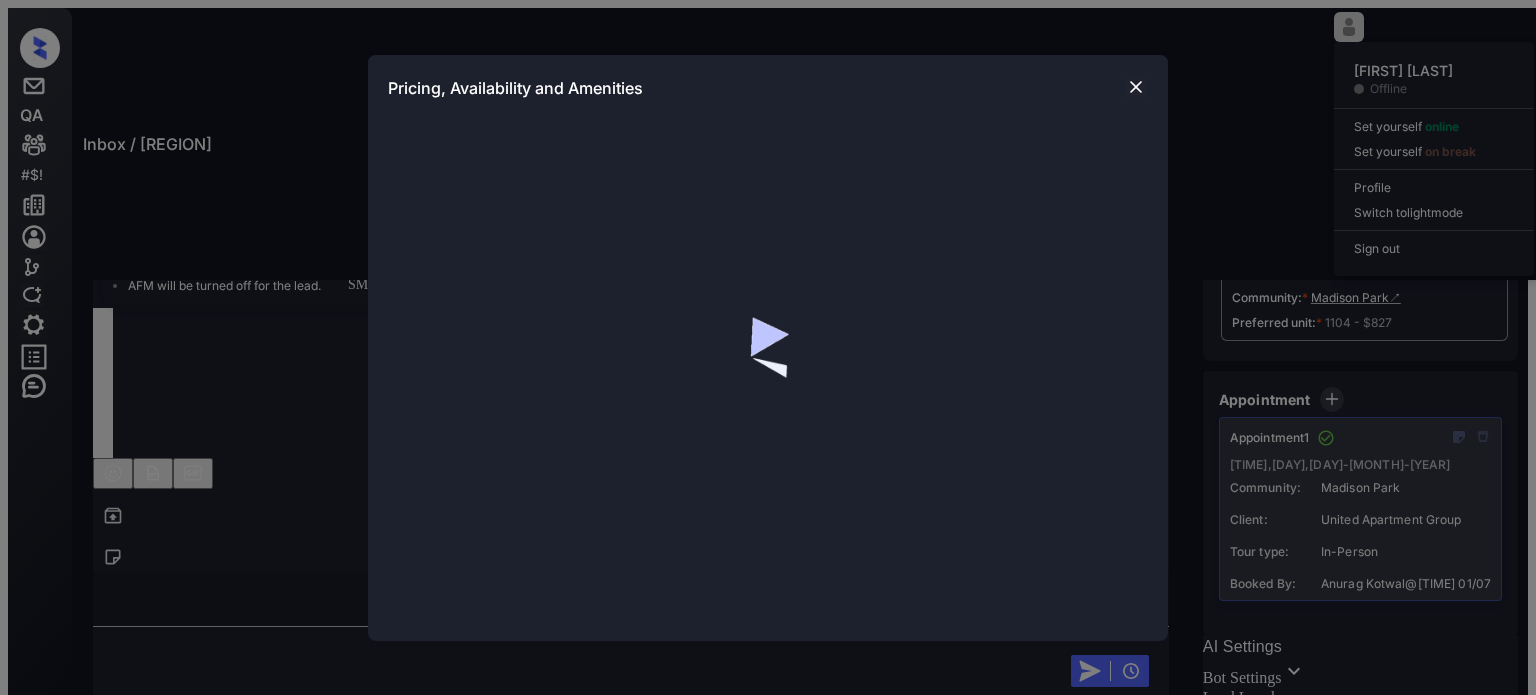 scroll, scrollTop: 0, scrollLeft: 0, axis: both 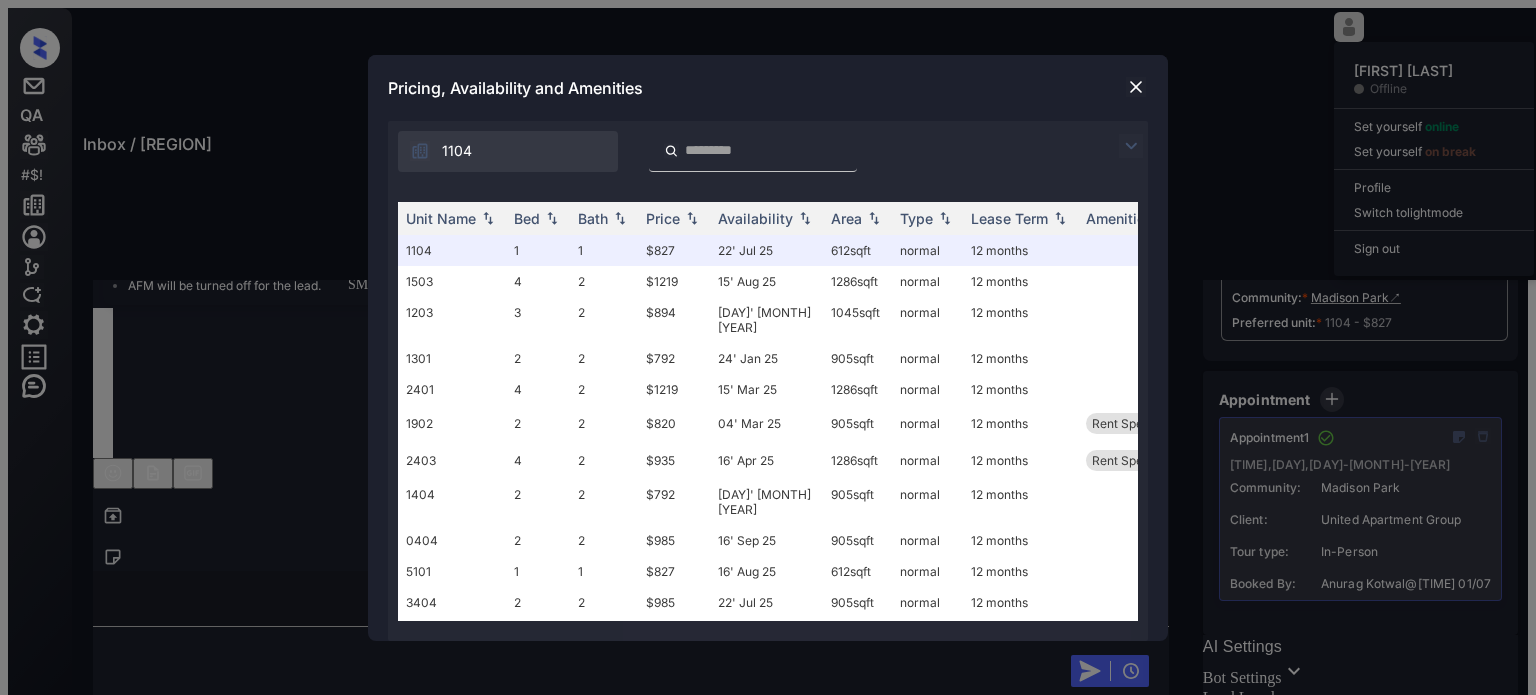 click at bounding box center (1136, 87) 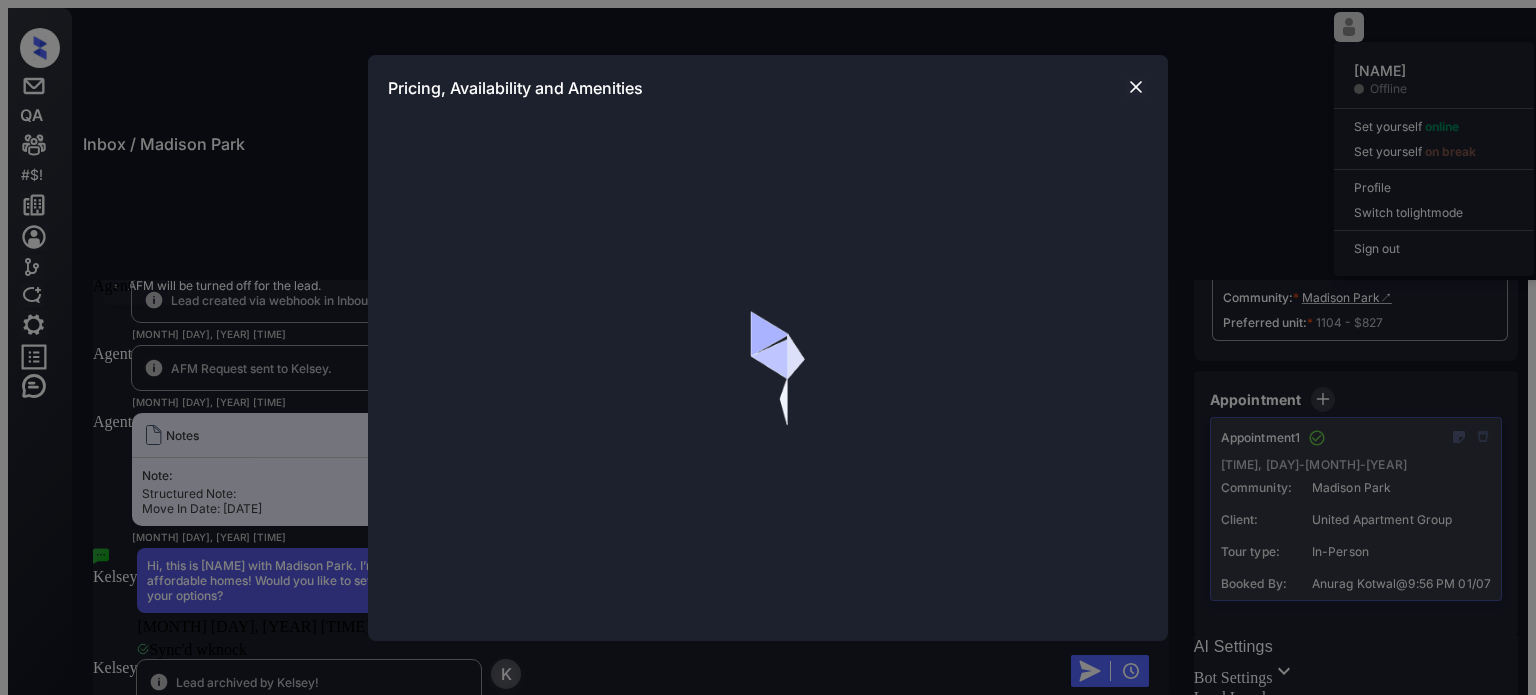 scroll, scrollTop: 0, scrollLeft: 0, axis: both 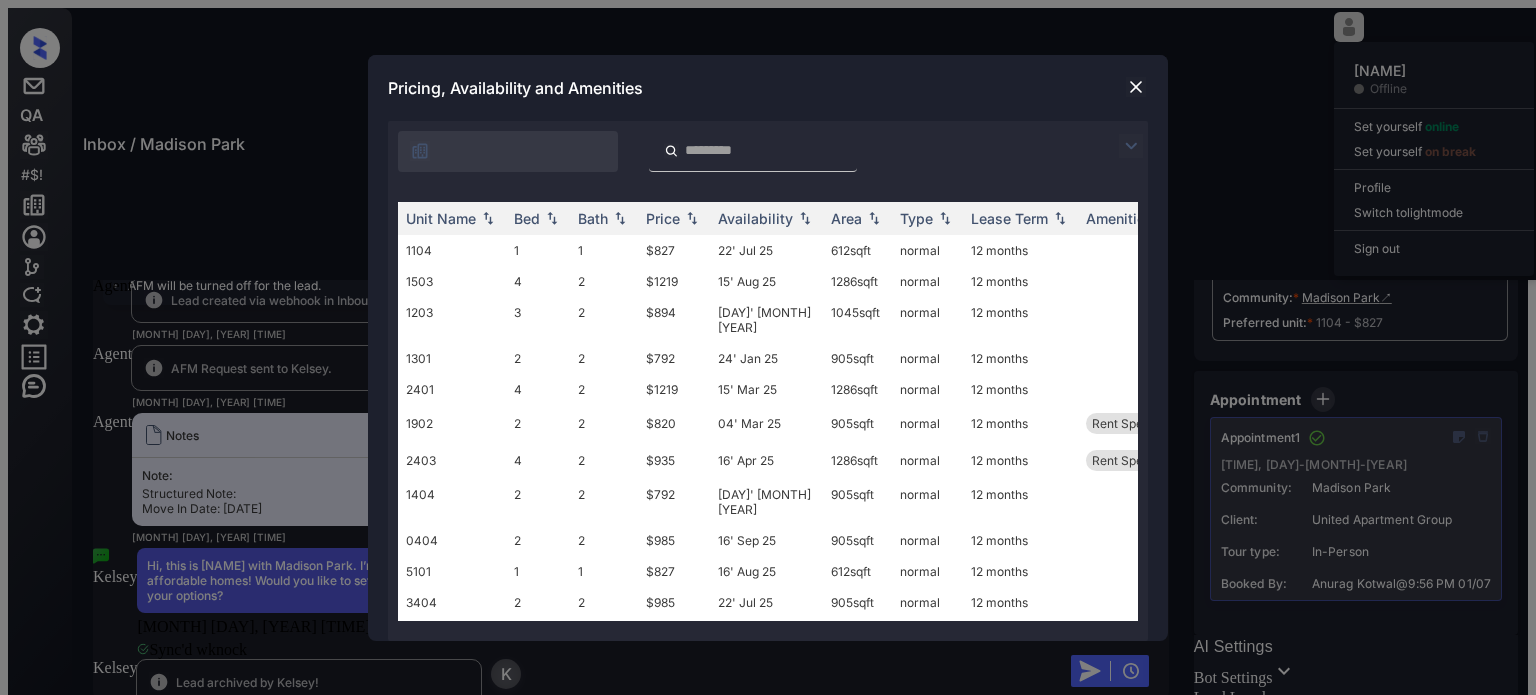 click at bounding box center [1136, 87] 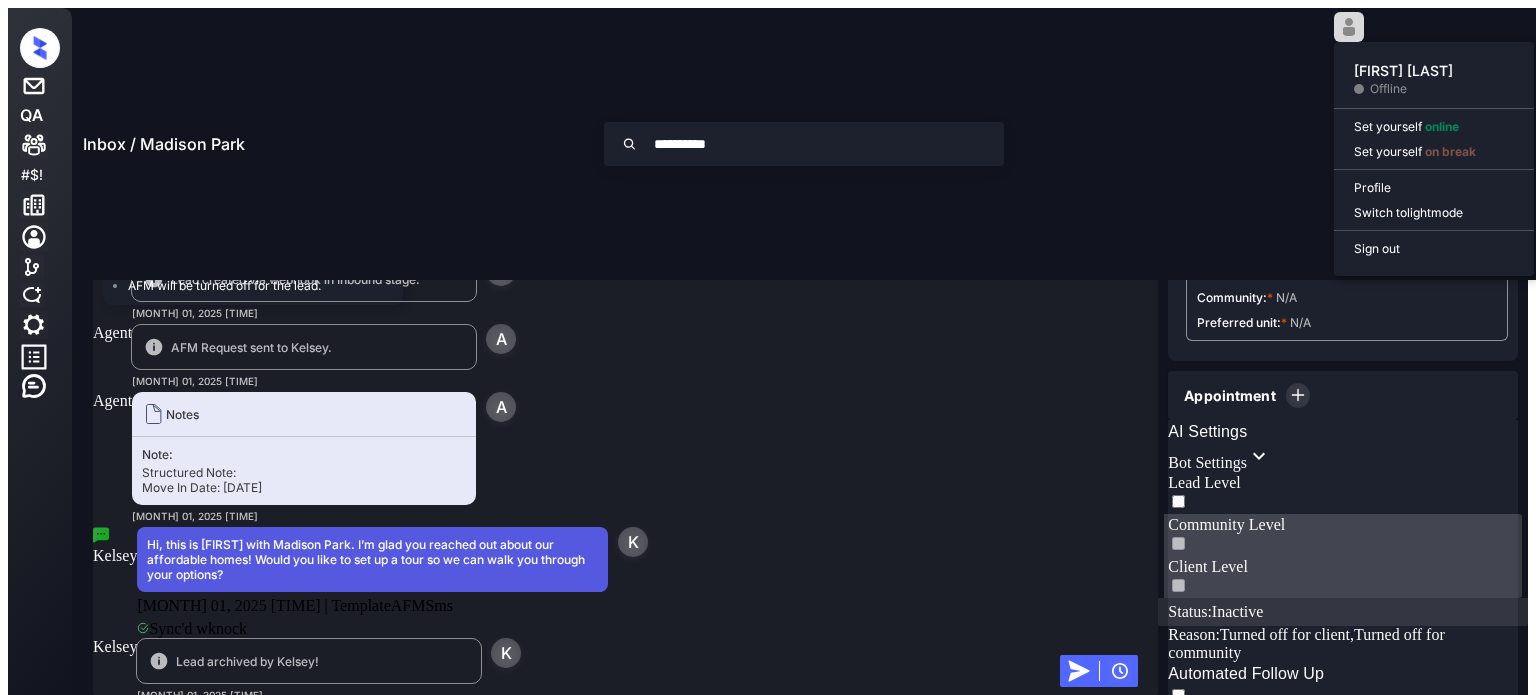 scroll, scrollTop: 0, scrollLeft: 0, axis: both 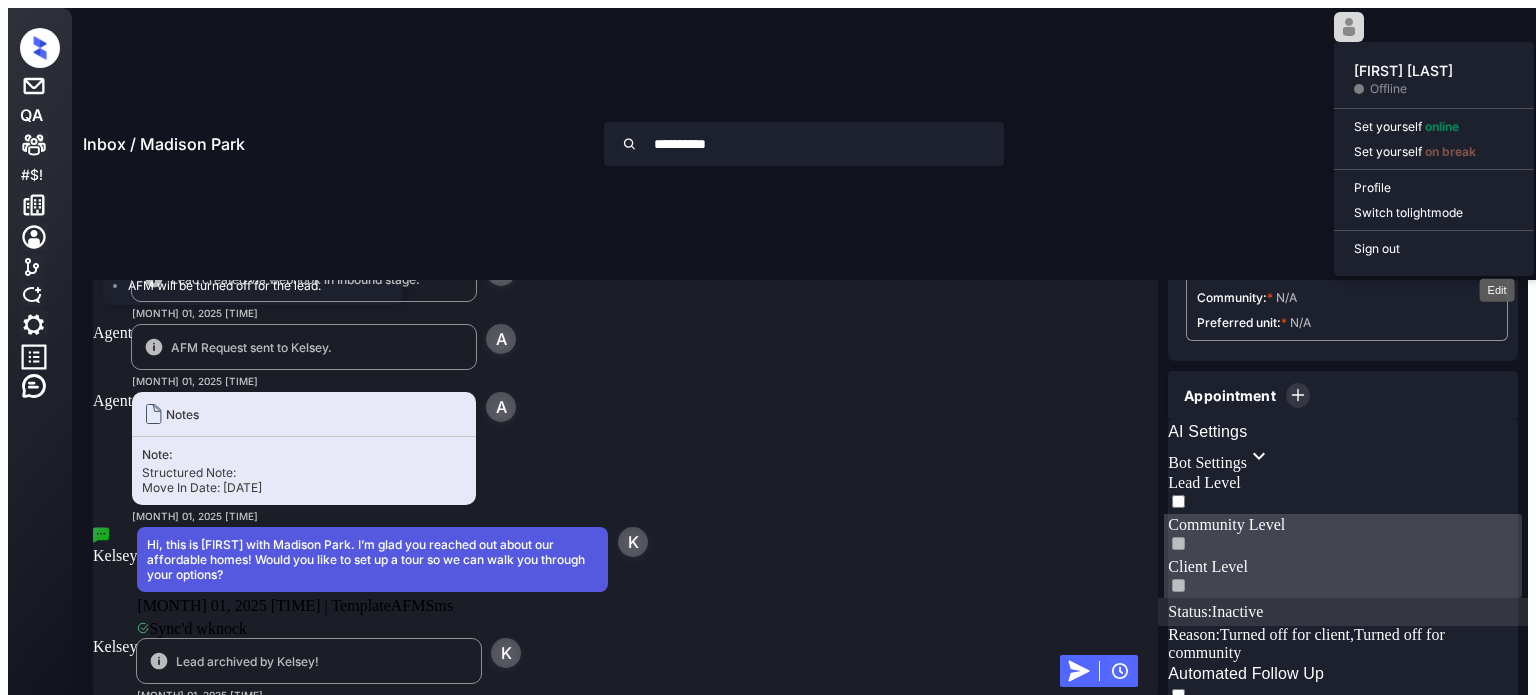 click at bounding box center (1489, 264) 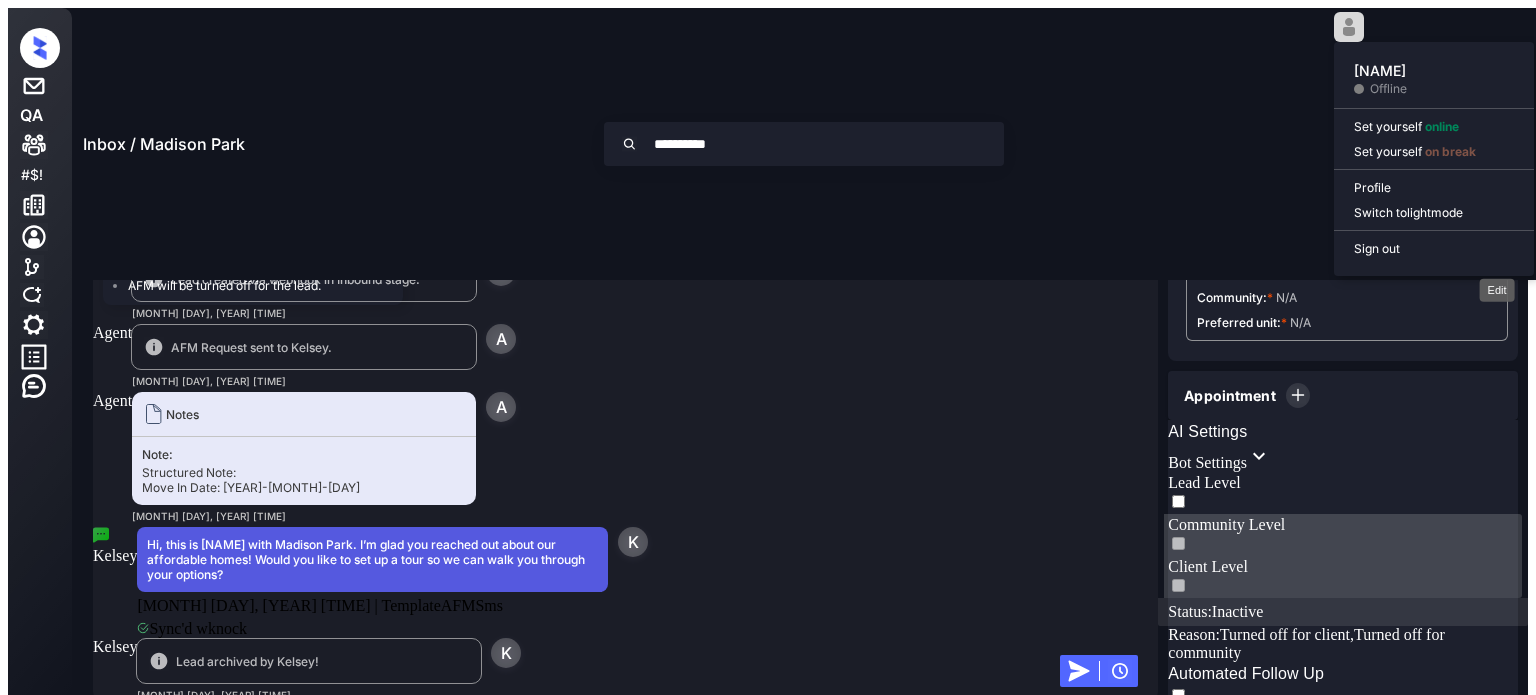 scroll, scrollTop: 0, scrollLeft: 0, axis: both 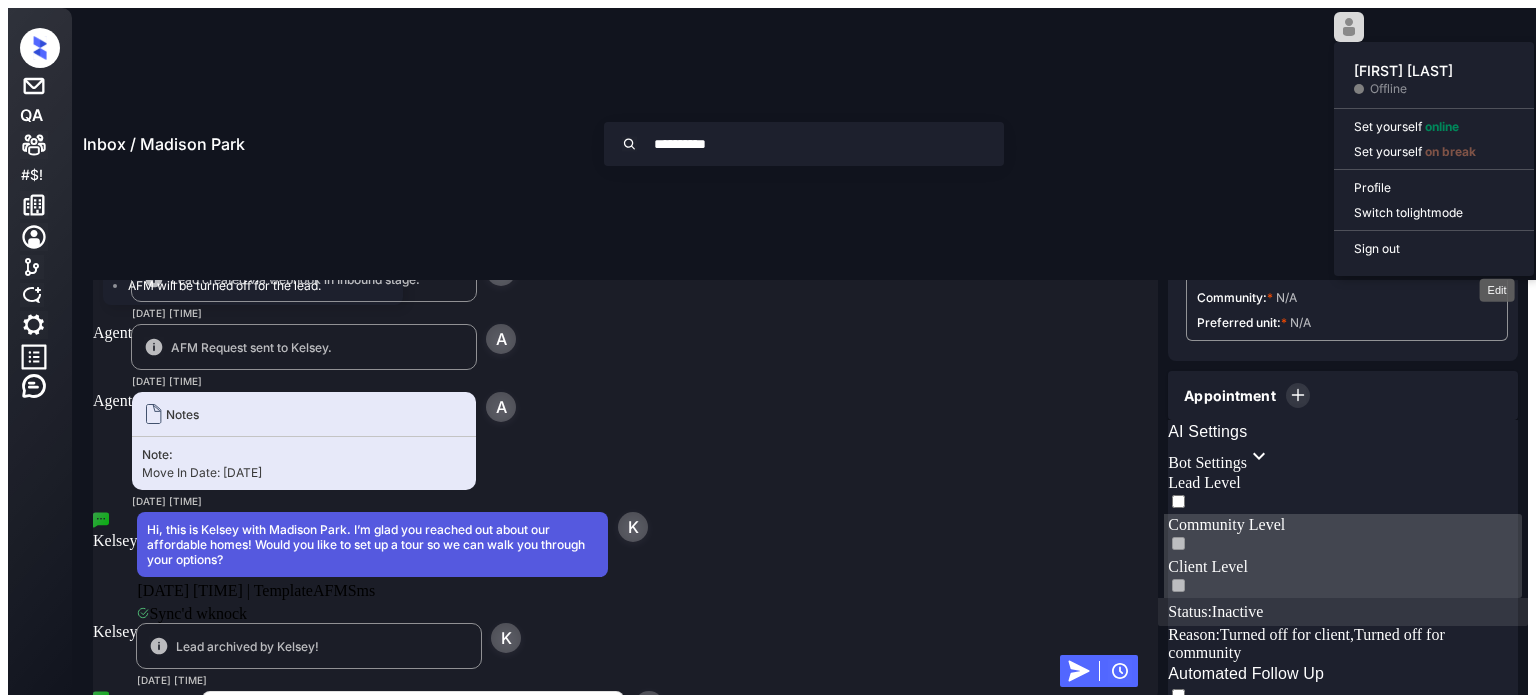 click at bounding box center [1489, 264] 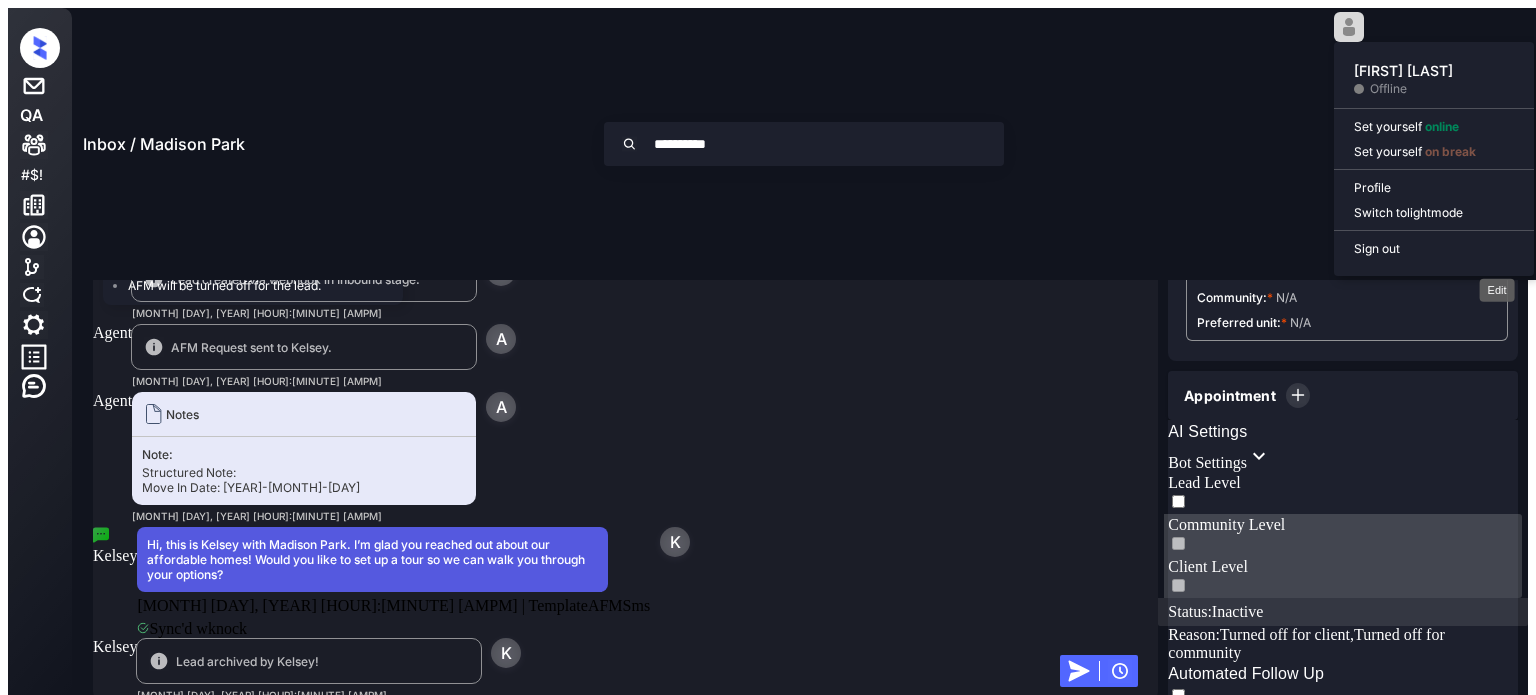 scroll, scrollTop: 0, scrollLeft: 0, axis: both 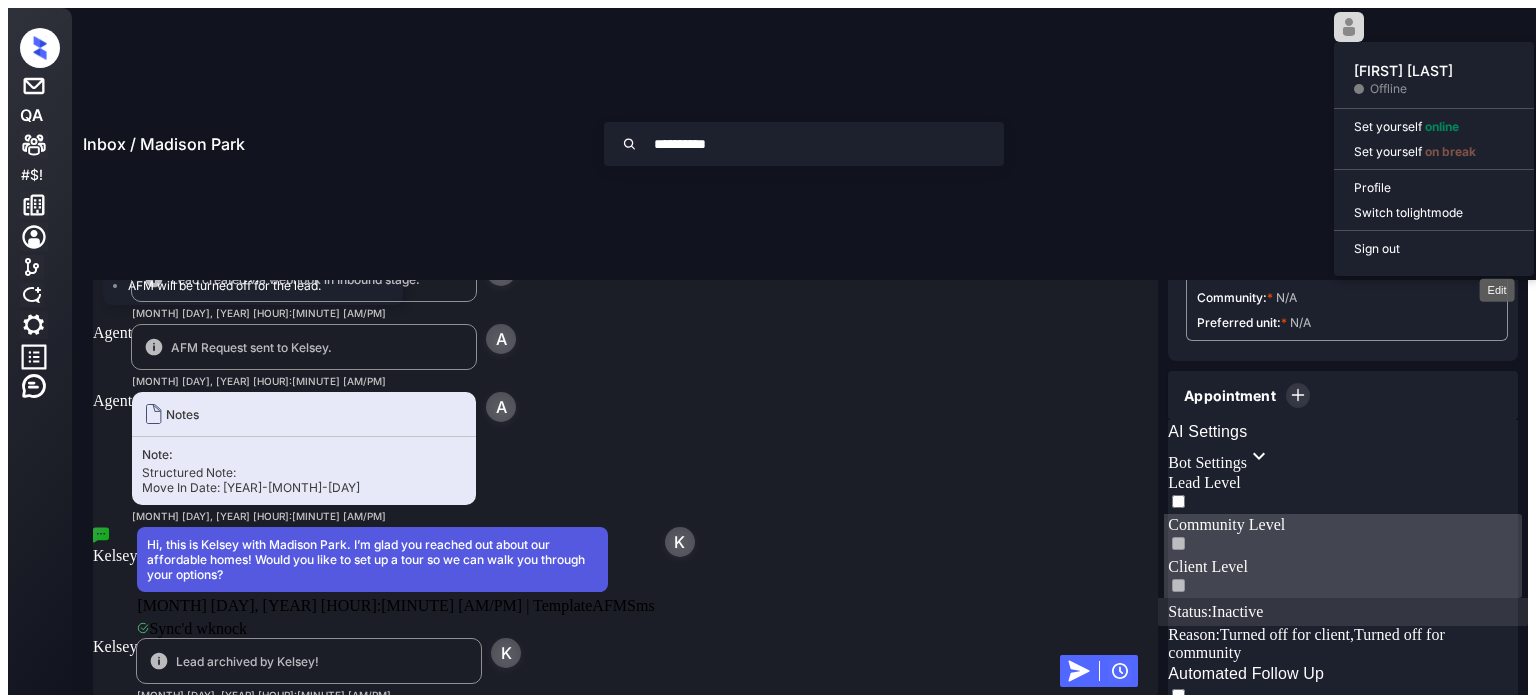 click at bounding box center (1489, 264) 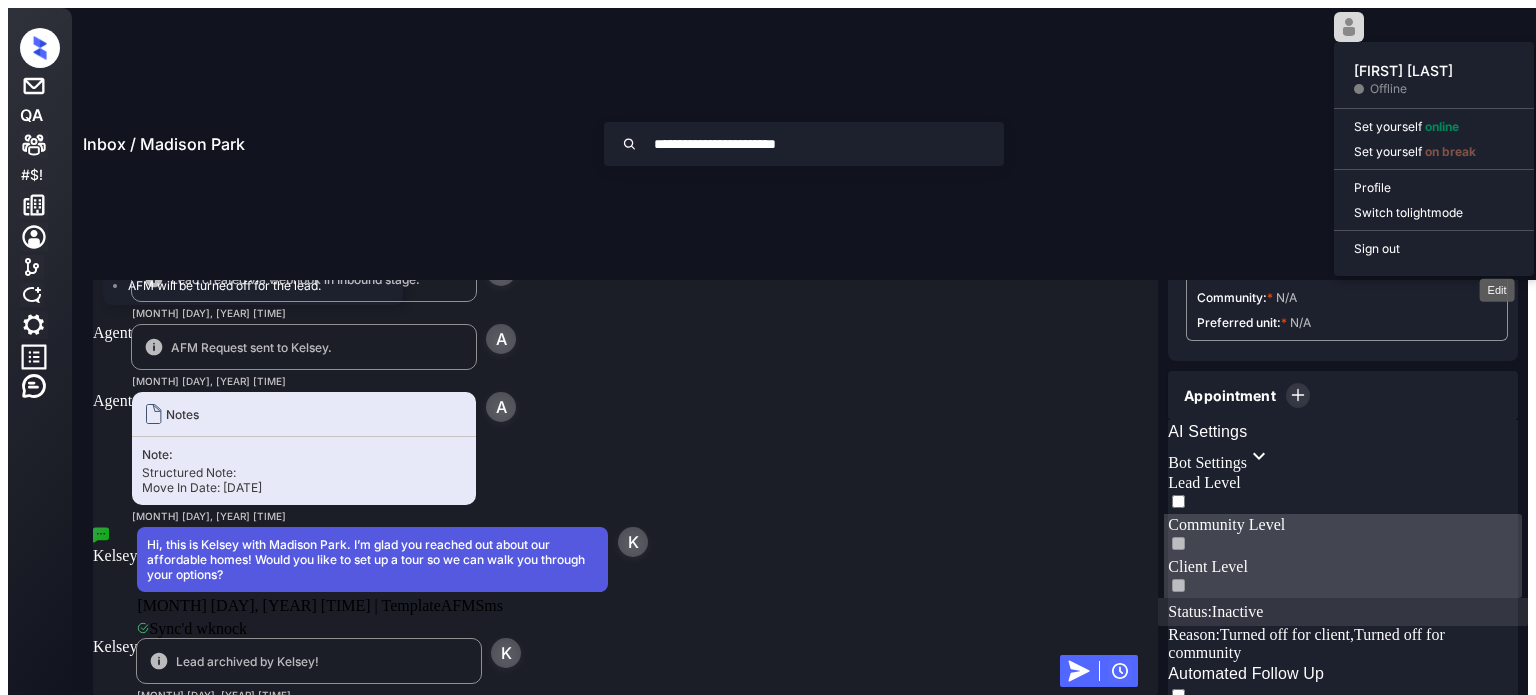 scroll, scrollTop: 0, scrollLeft: 0, axis: both 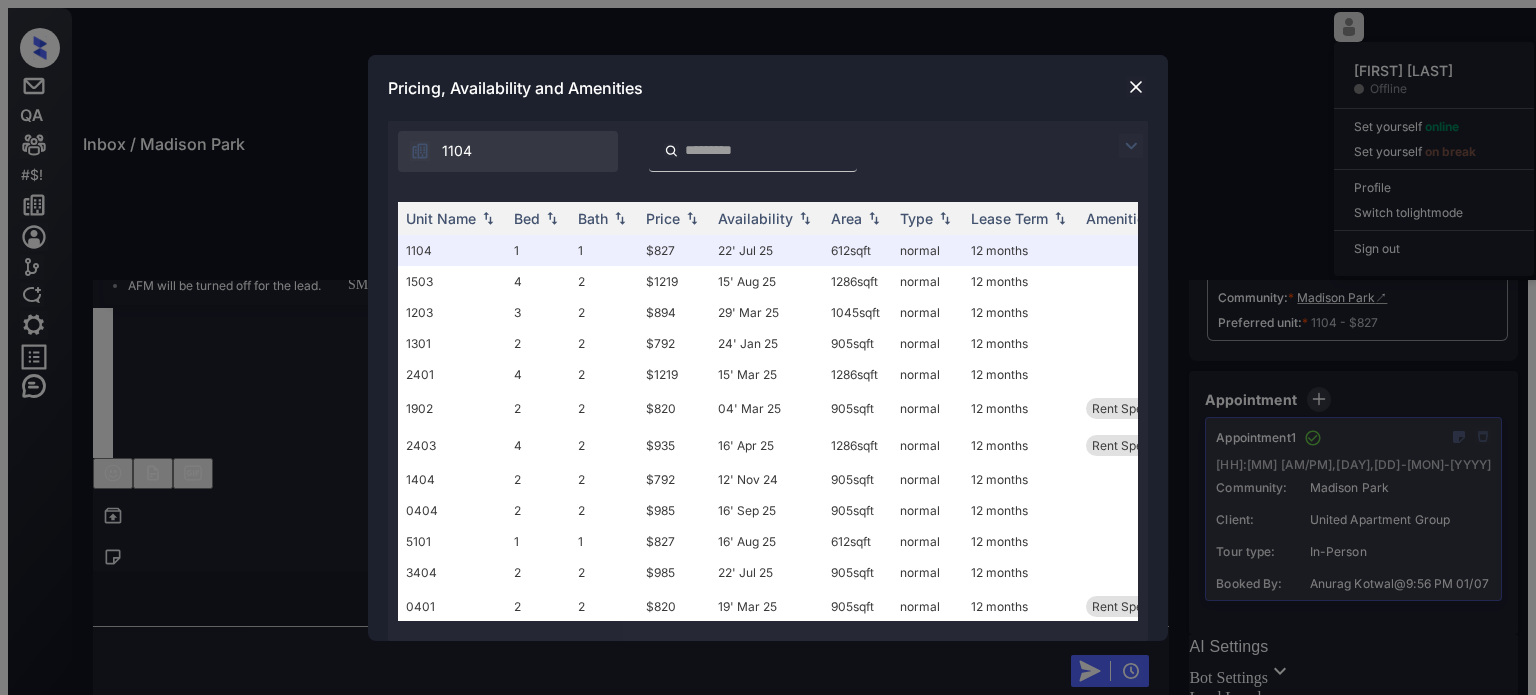 click at bounding box center [1136, 87] 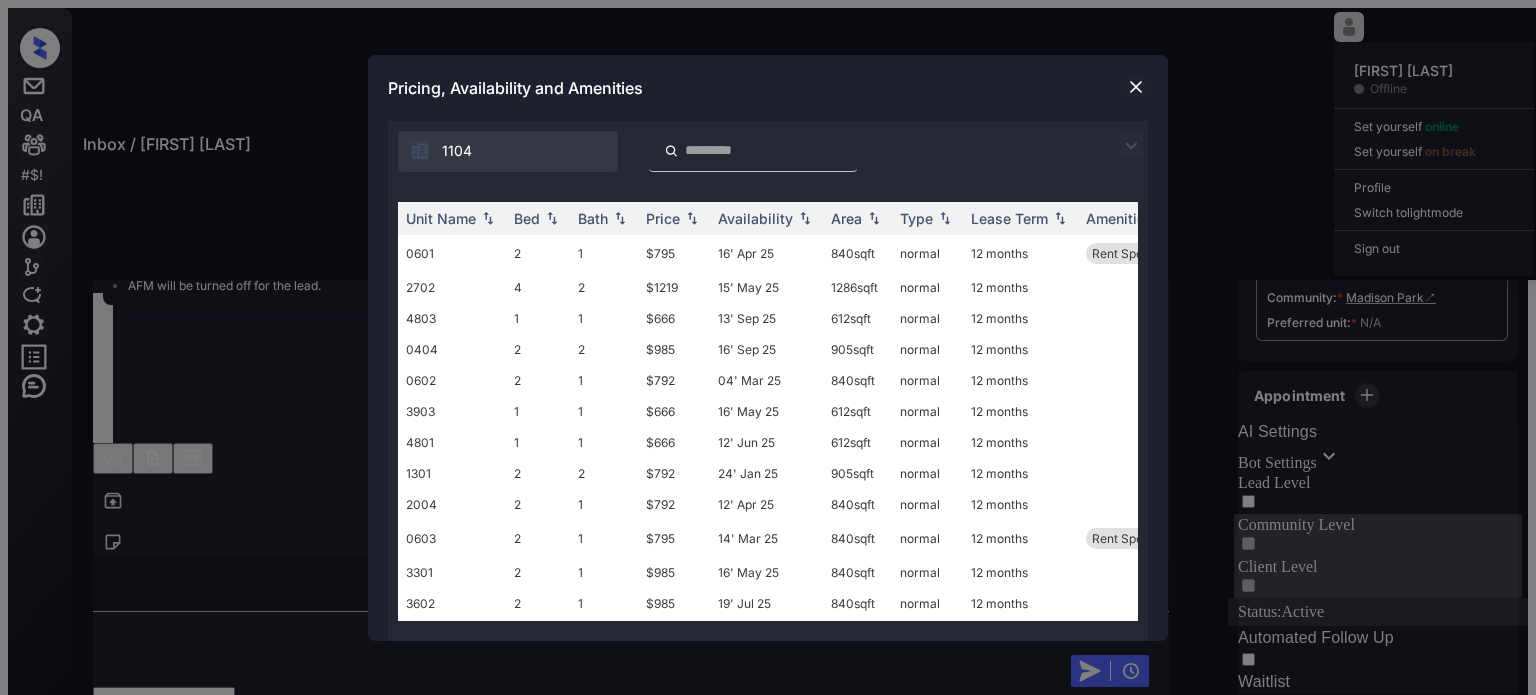scroll, scrollTop: 0, scrollLeft: 0, axis: both 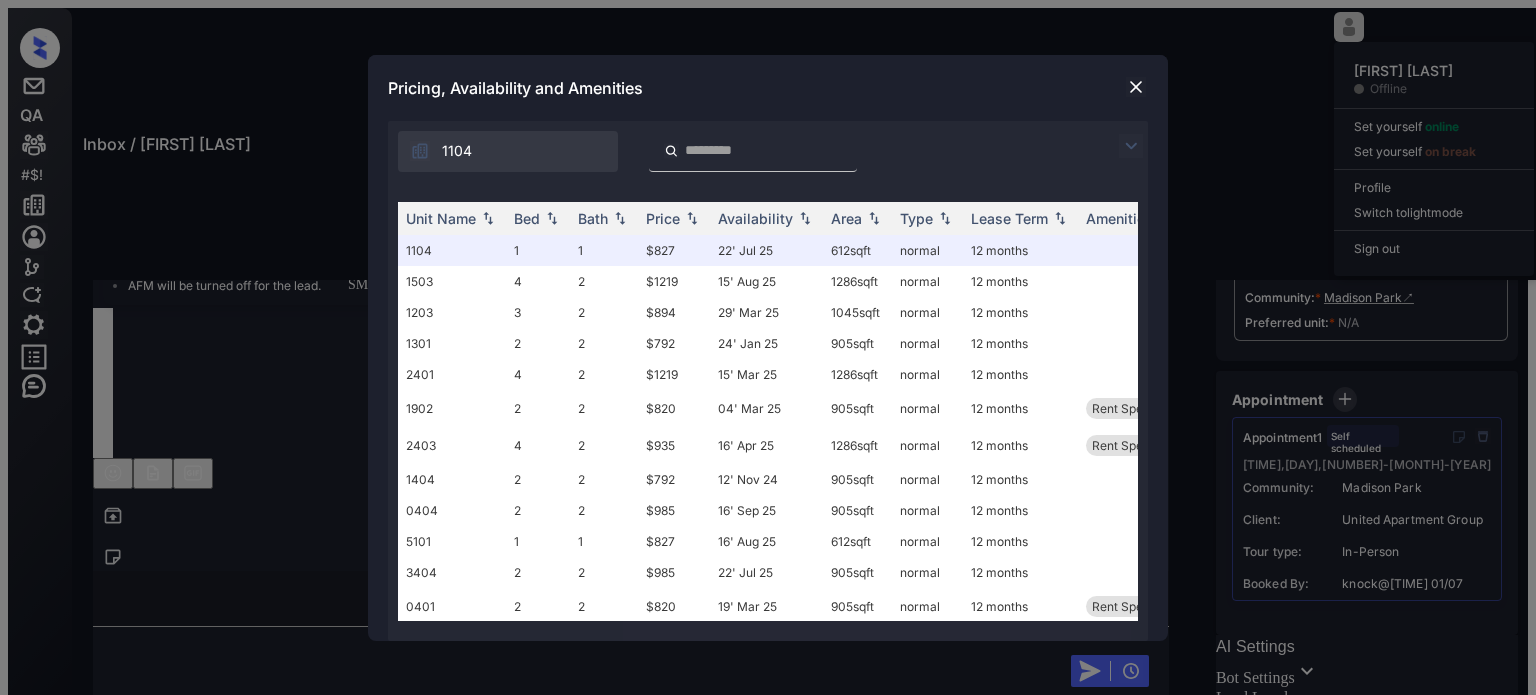 click at bounding box center (1136, 87) 